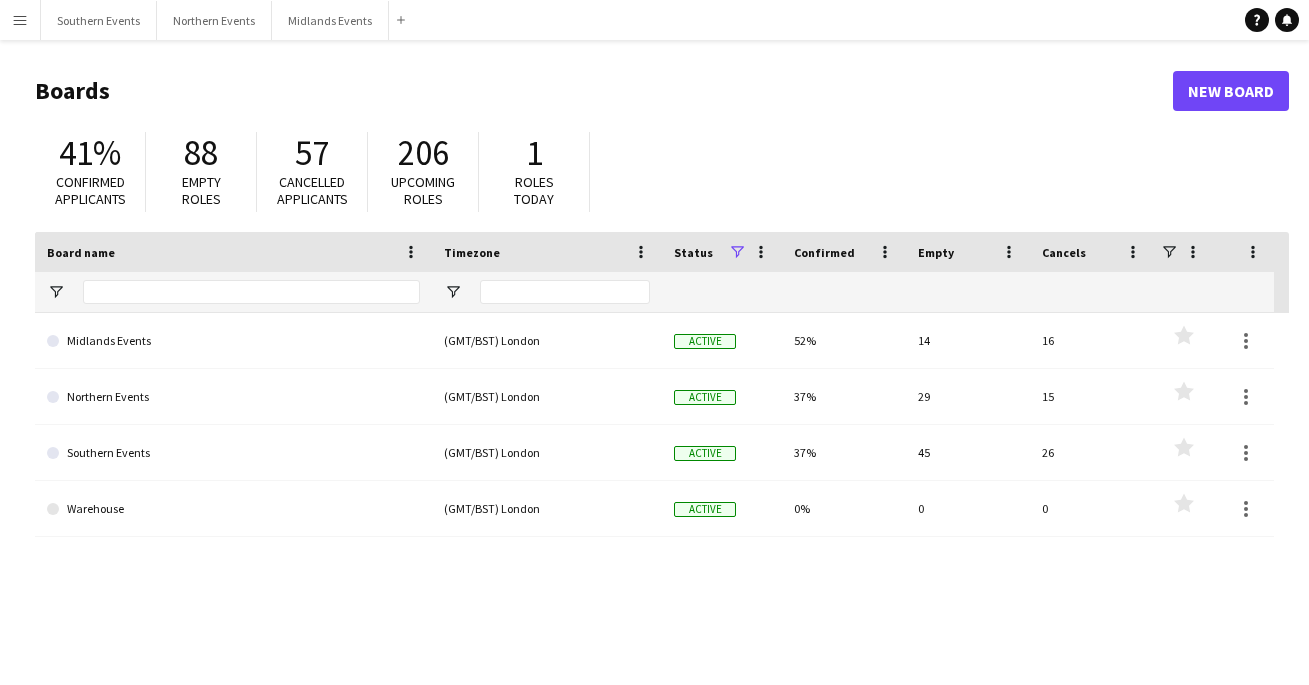 scroll, scrollTop: 0, scrollLeft: 0, axis: both 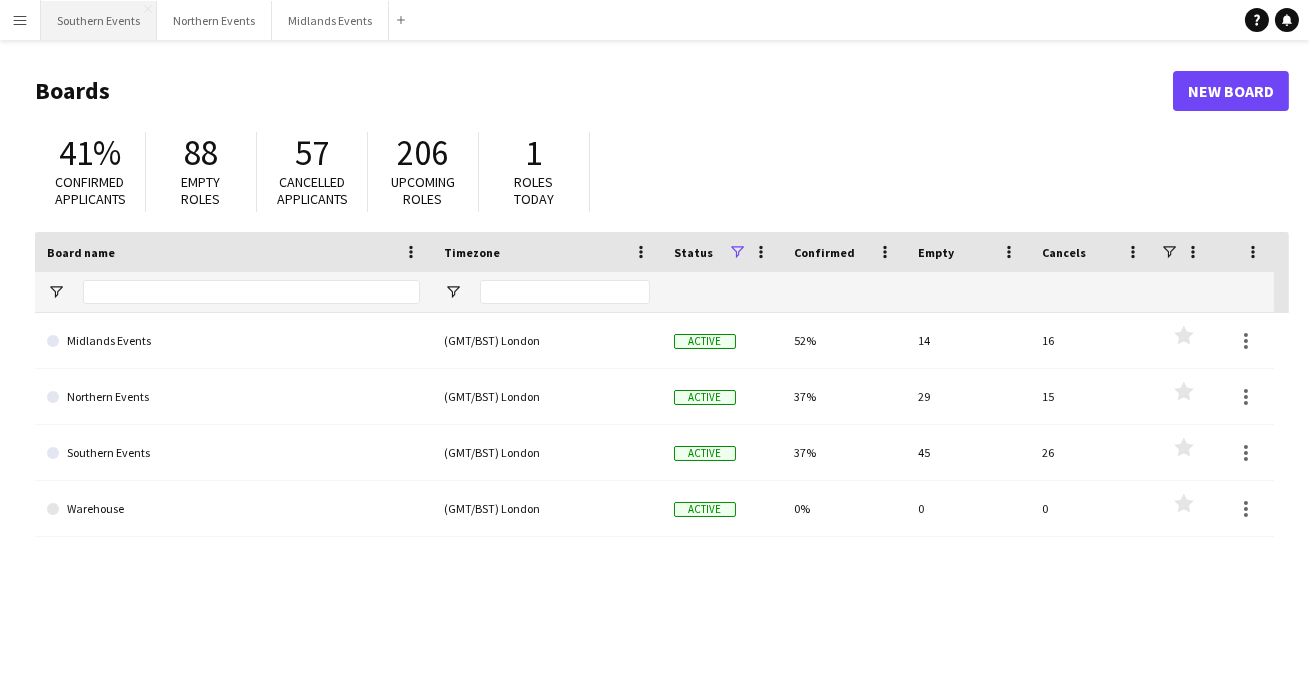 click on "Southern Events
Close" at bounding box center (99, 20) 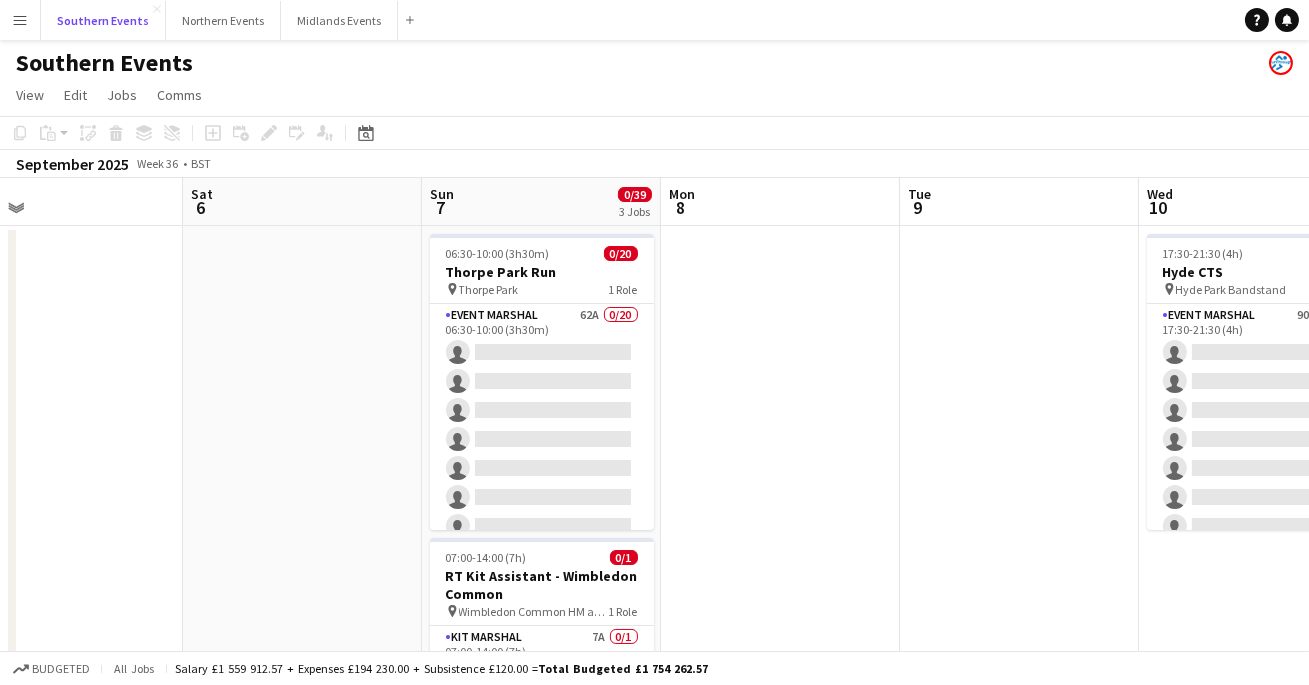scroll, scrollTop: 0, scrollLeft: 603, axis: horizontal 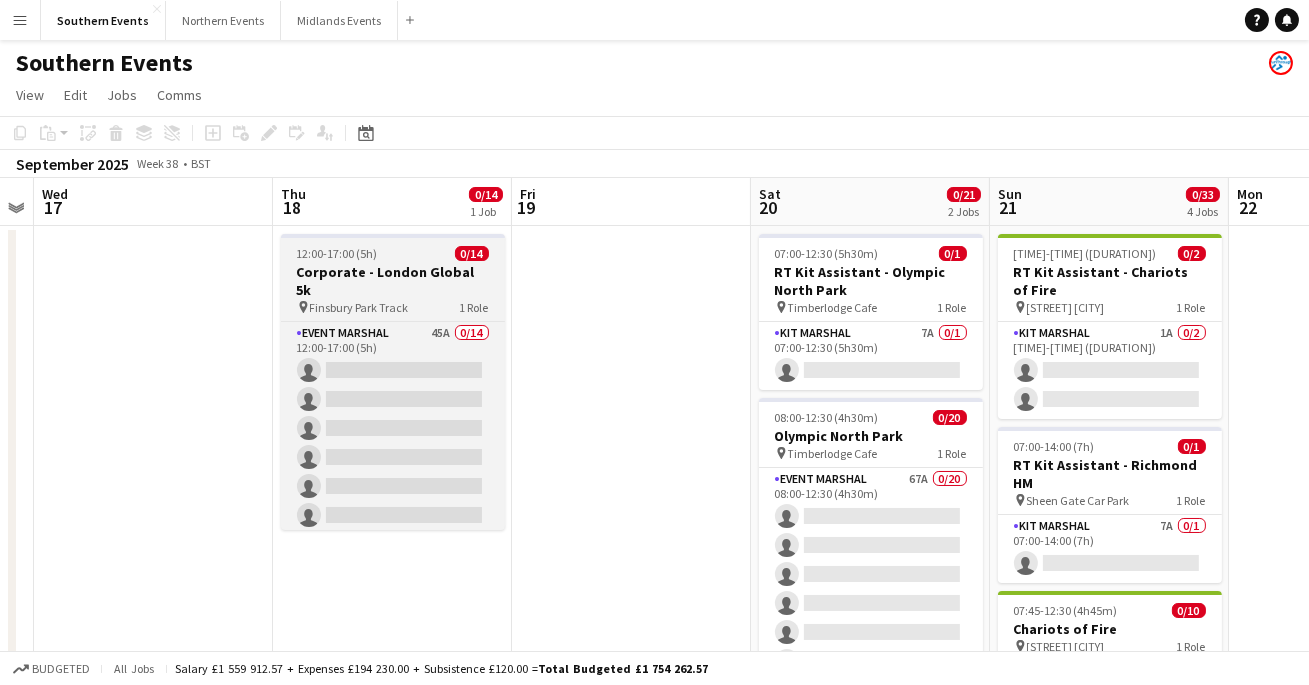 click on "pin
[PARK] [TRACK]   1 Role" at bounding box center (393, 307) 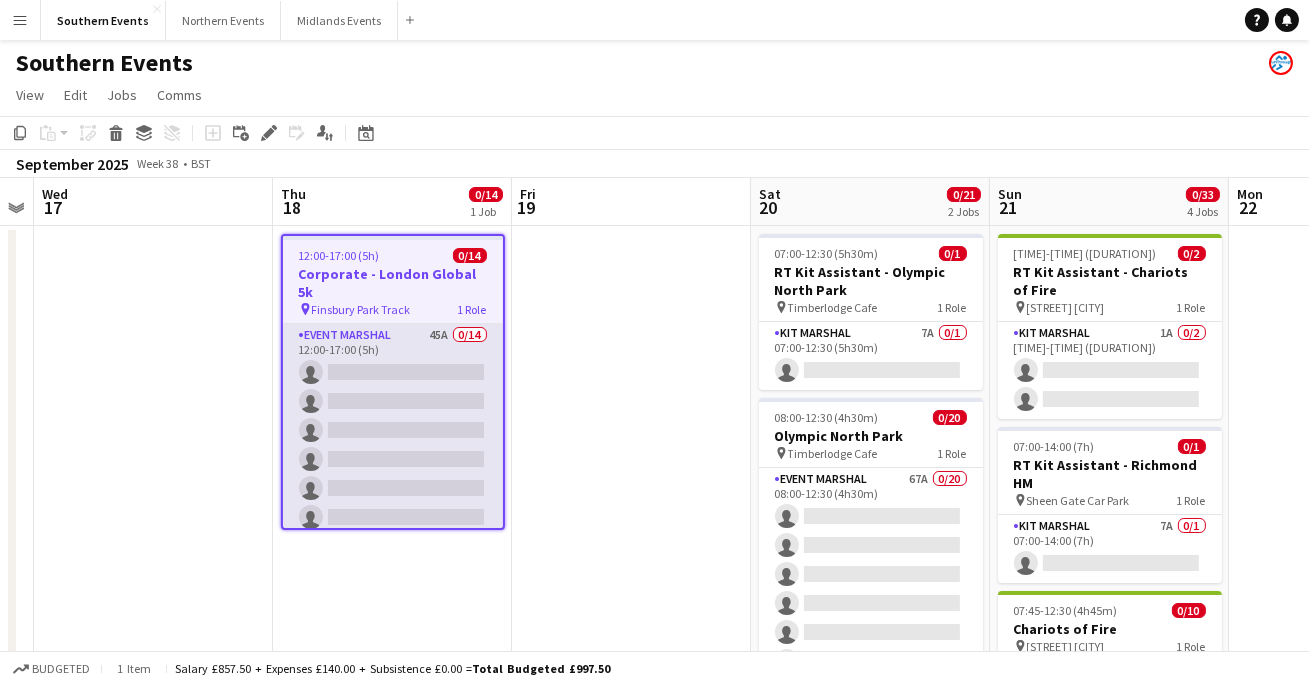click on "[ROLE] [NUMBER]" at bounding box center [393, 546] 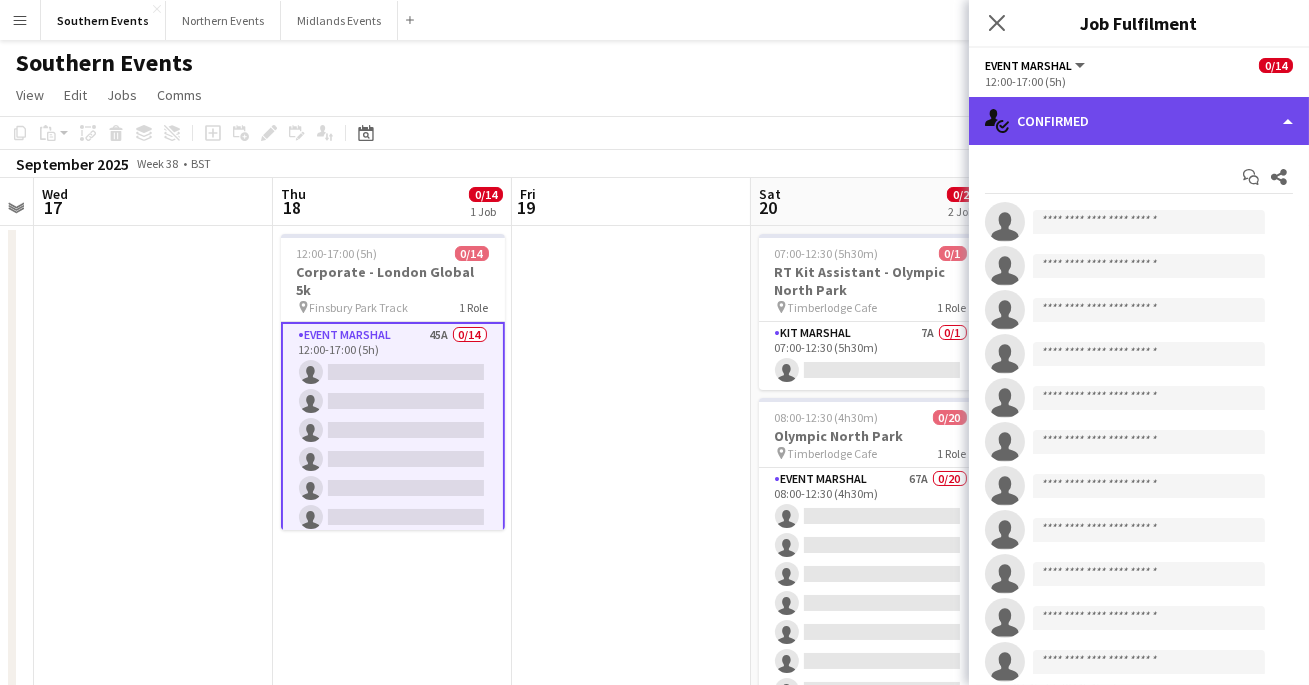 click on "single-neutral-actions-check-2
Confirmed" 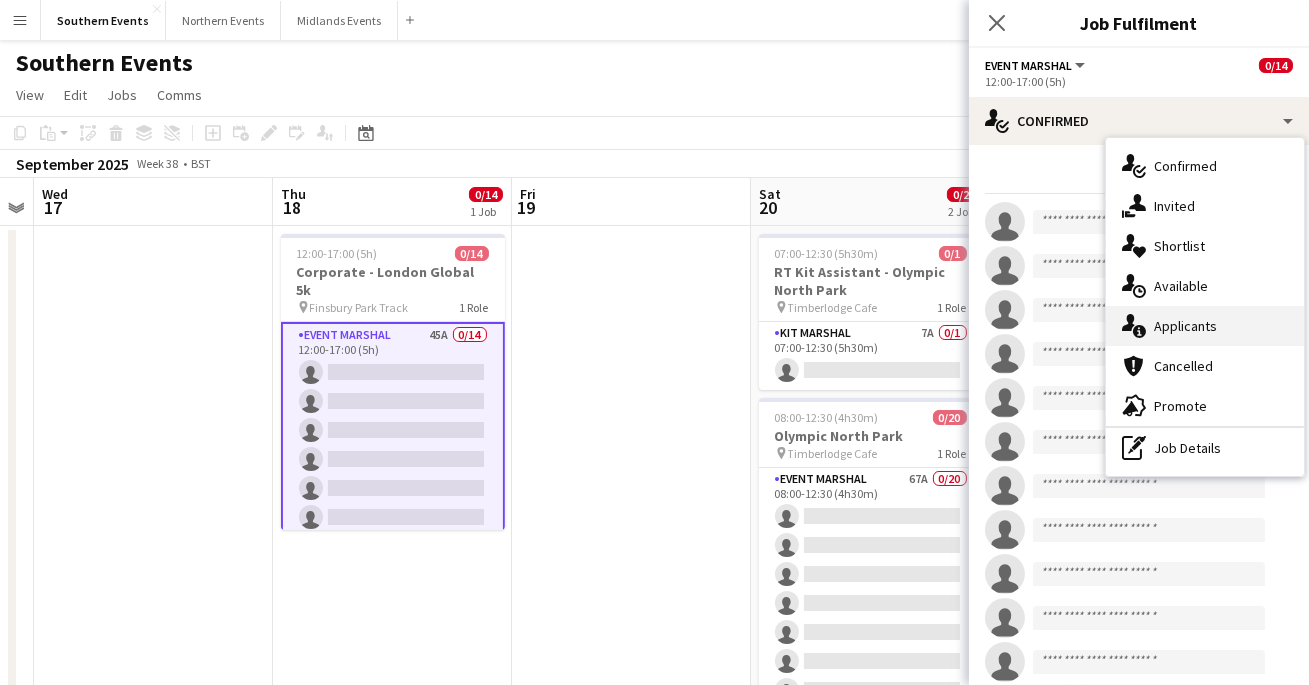 click on "single-neutral-actions-information
Applicants" at bounding box center (1205, 326) 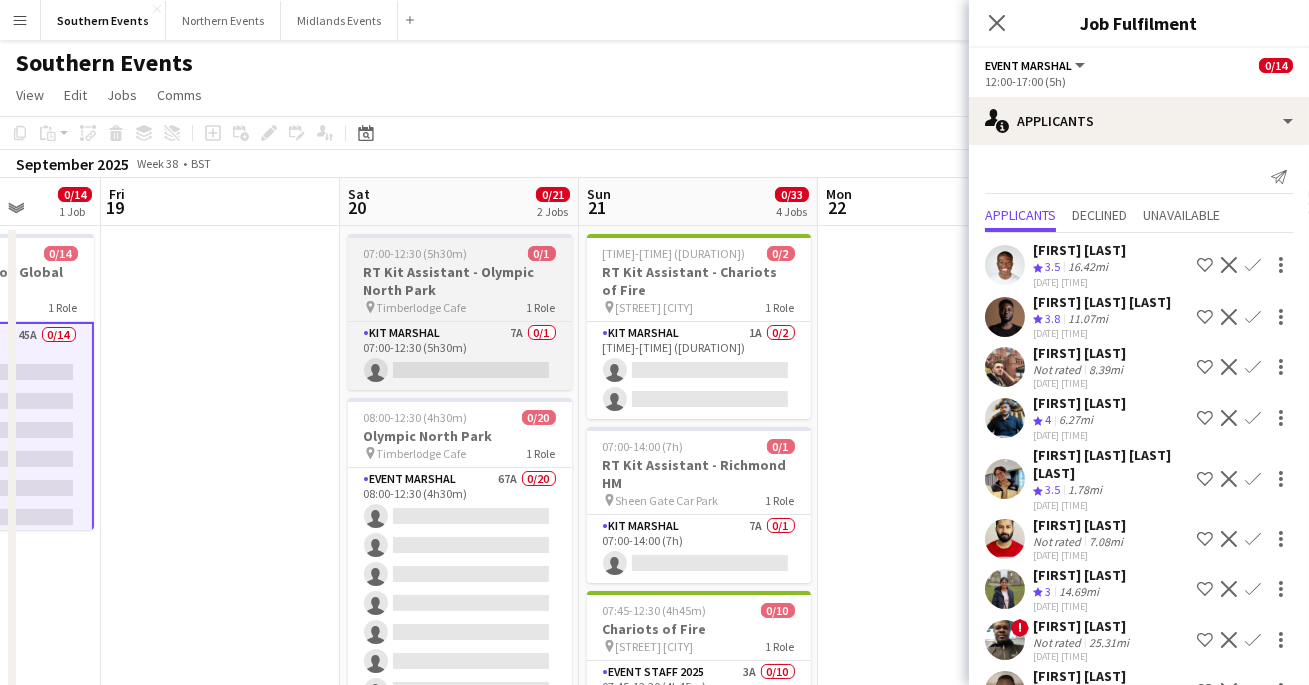 scroll, scrollTop: 0, scrollLeft: 629, axis: horizontal 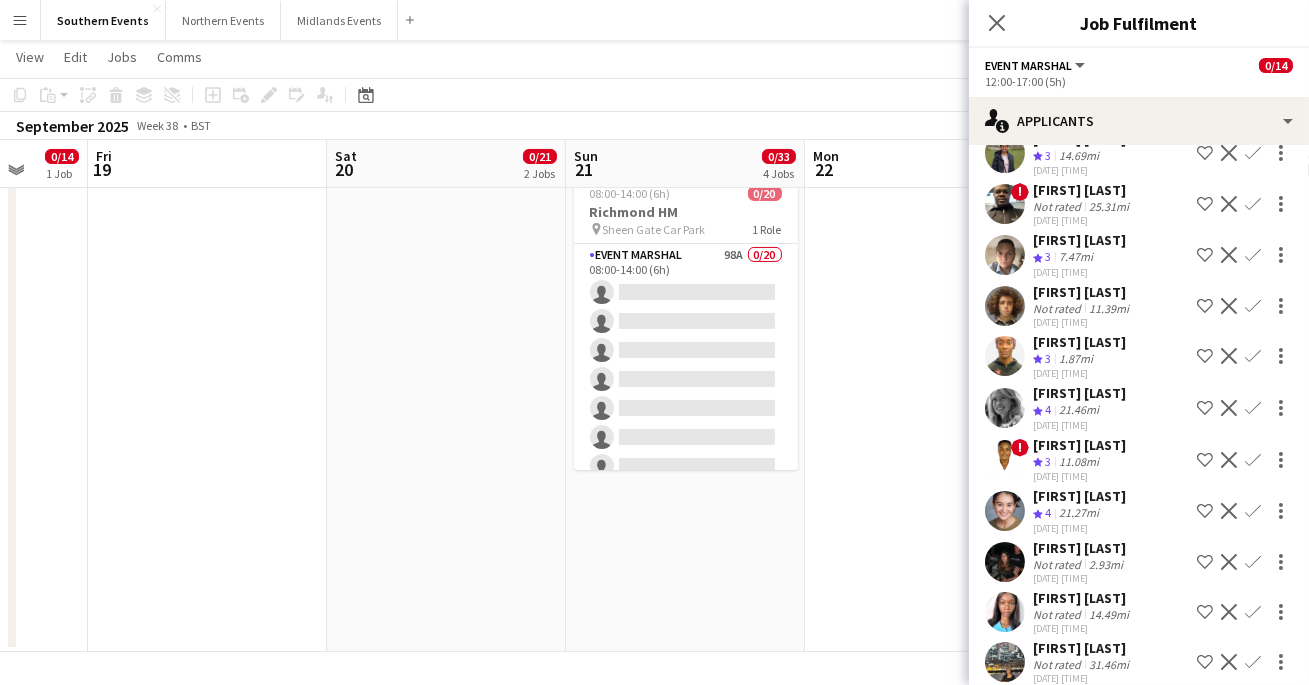 click at bounding box center (1005, 511) 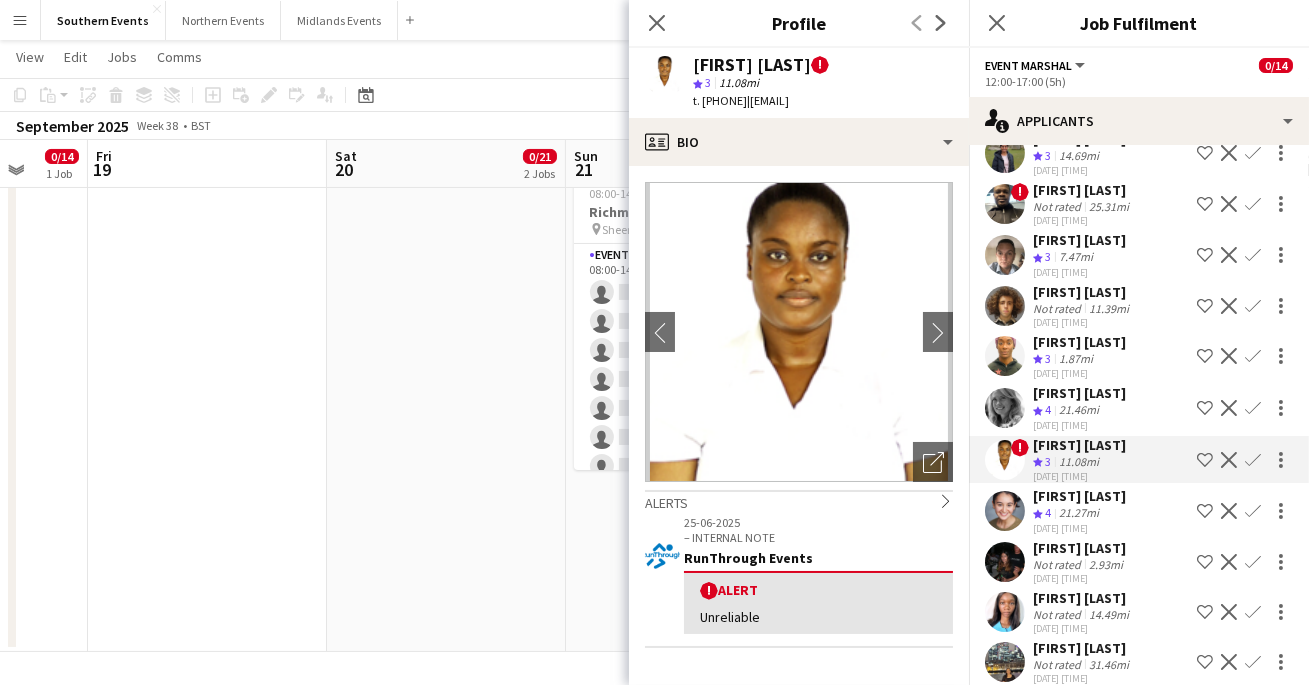 click at bounding box center (1005, 255) 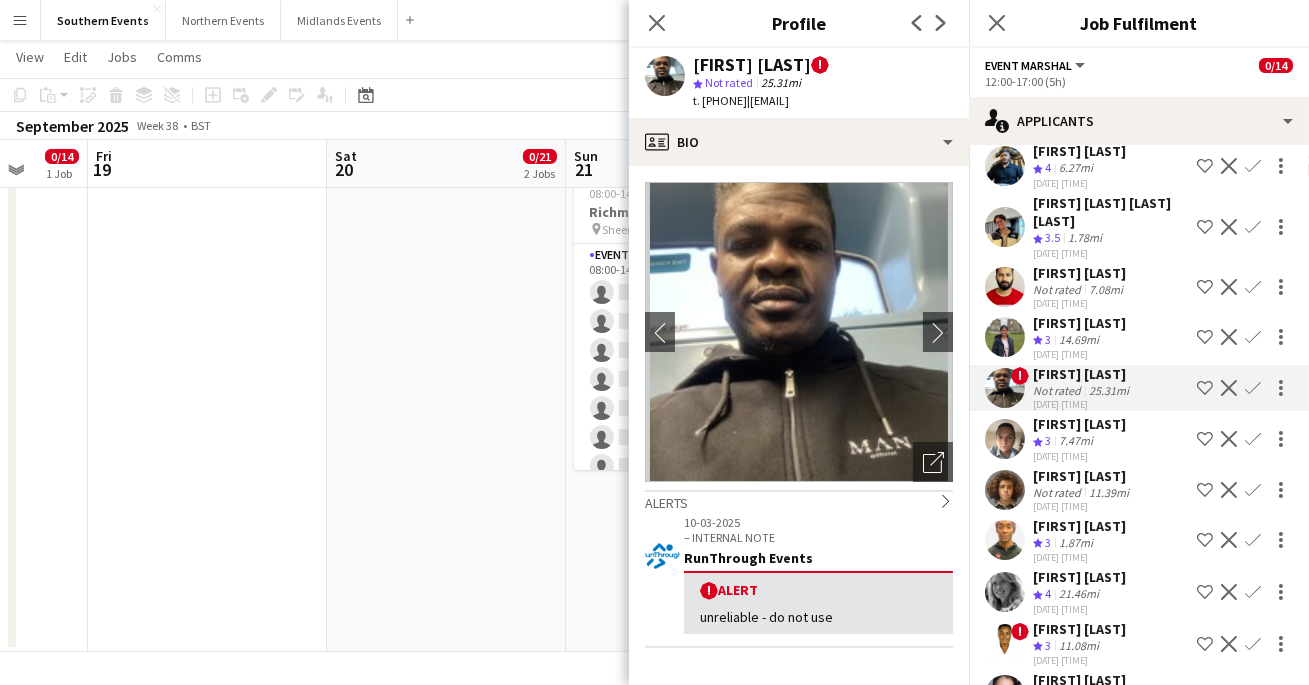 scroll, scrollTop: 226, scrollLeft: 0, axis: vertical 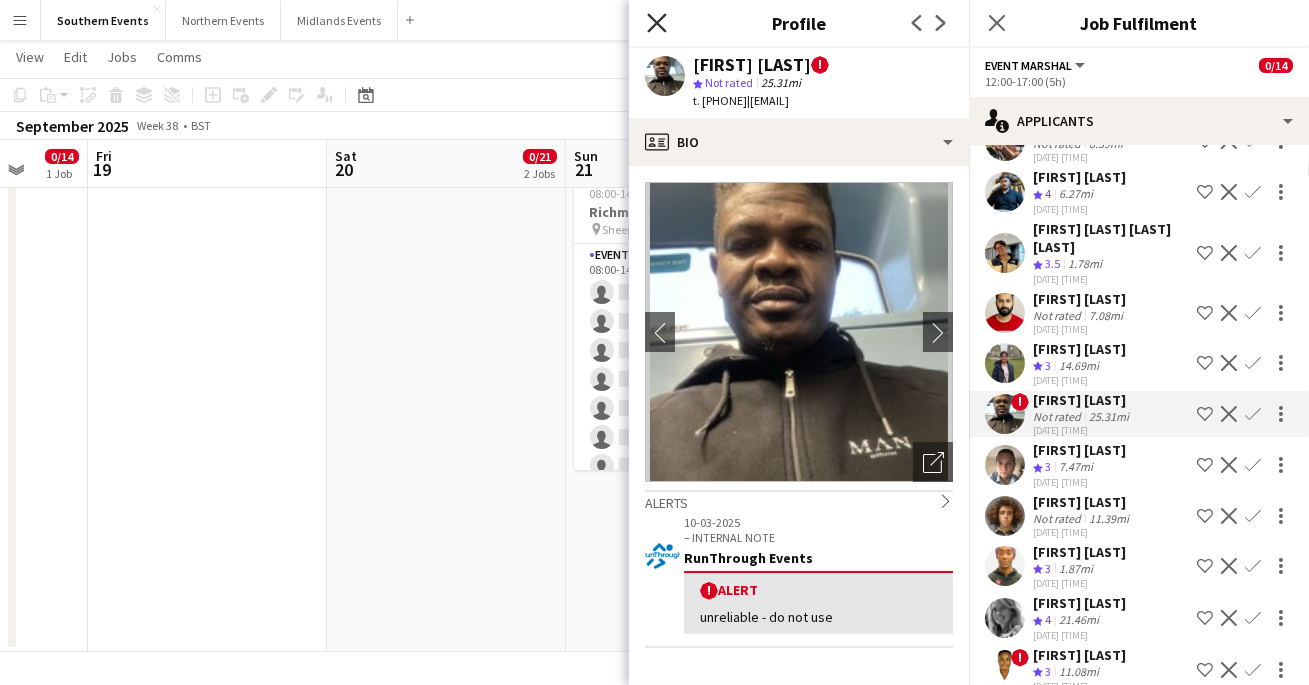 click on "Close pop-in" 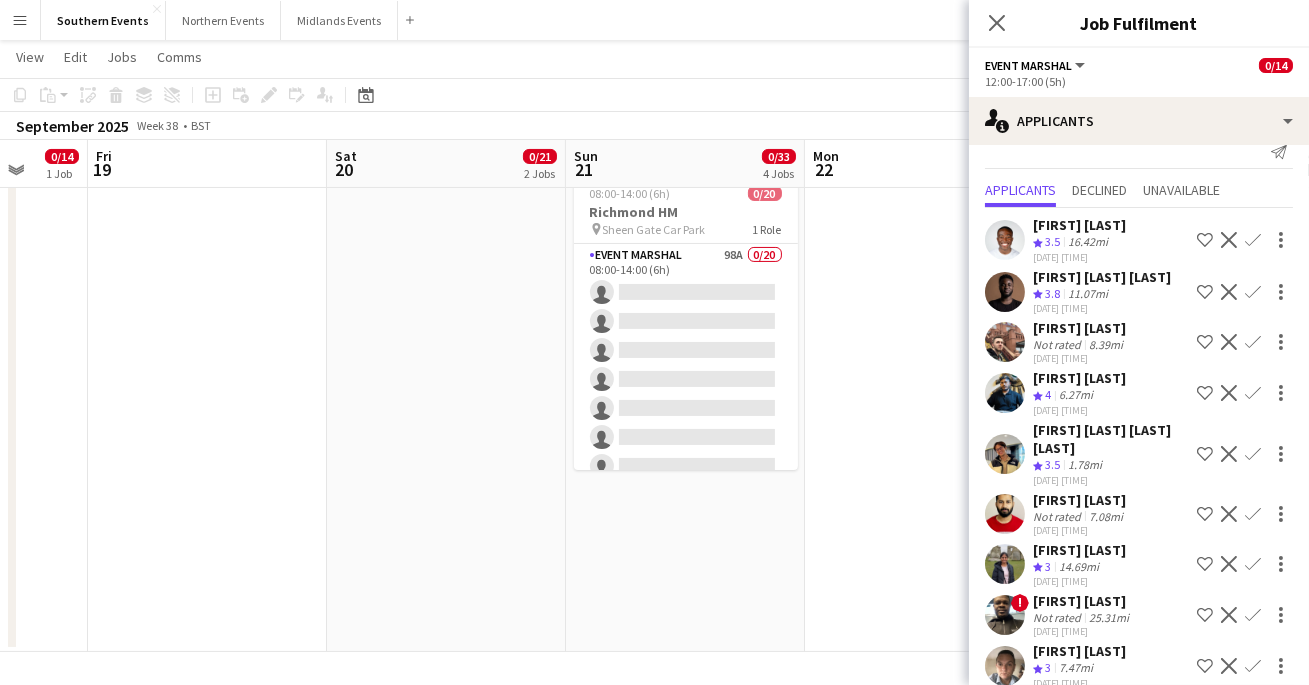 scroll, scrollTop: 30, scrollLeft: 0, axis: vertical 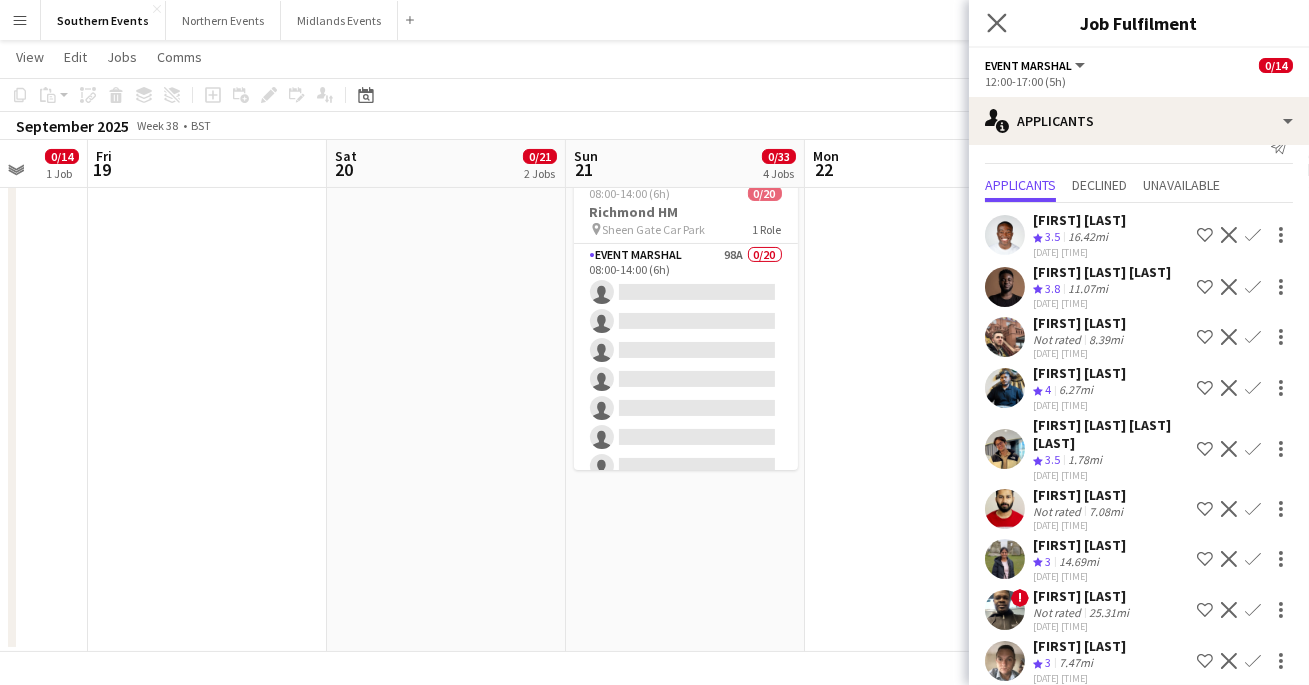 click on "Close pop-in" 